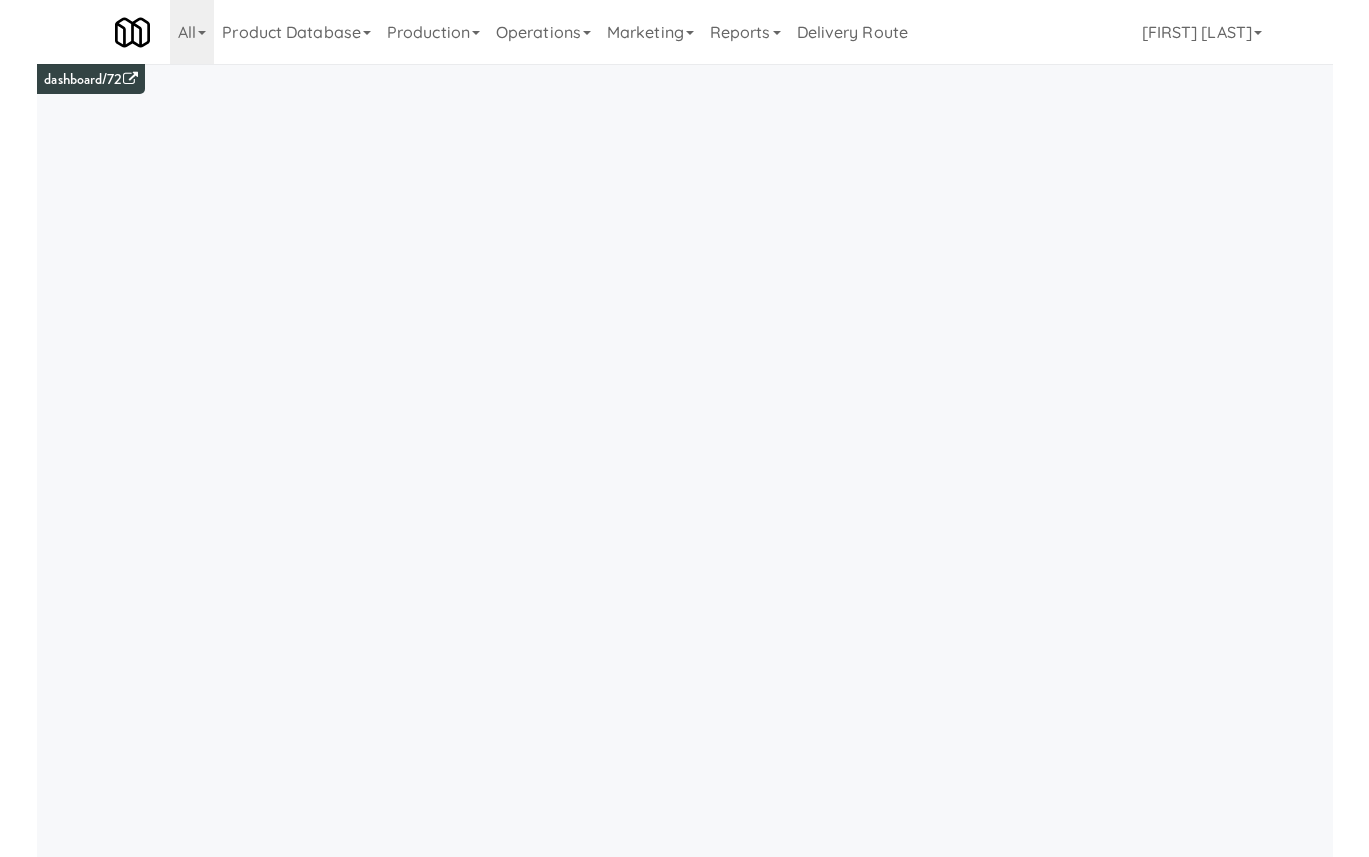 scroll, scrollTop: 0, scrollLeft: 0, axis: both 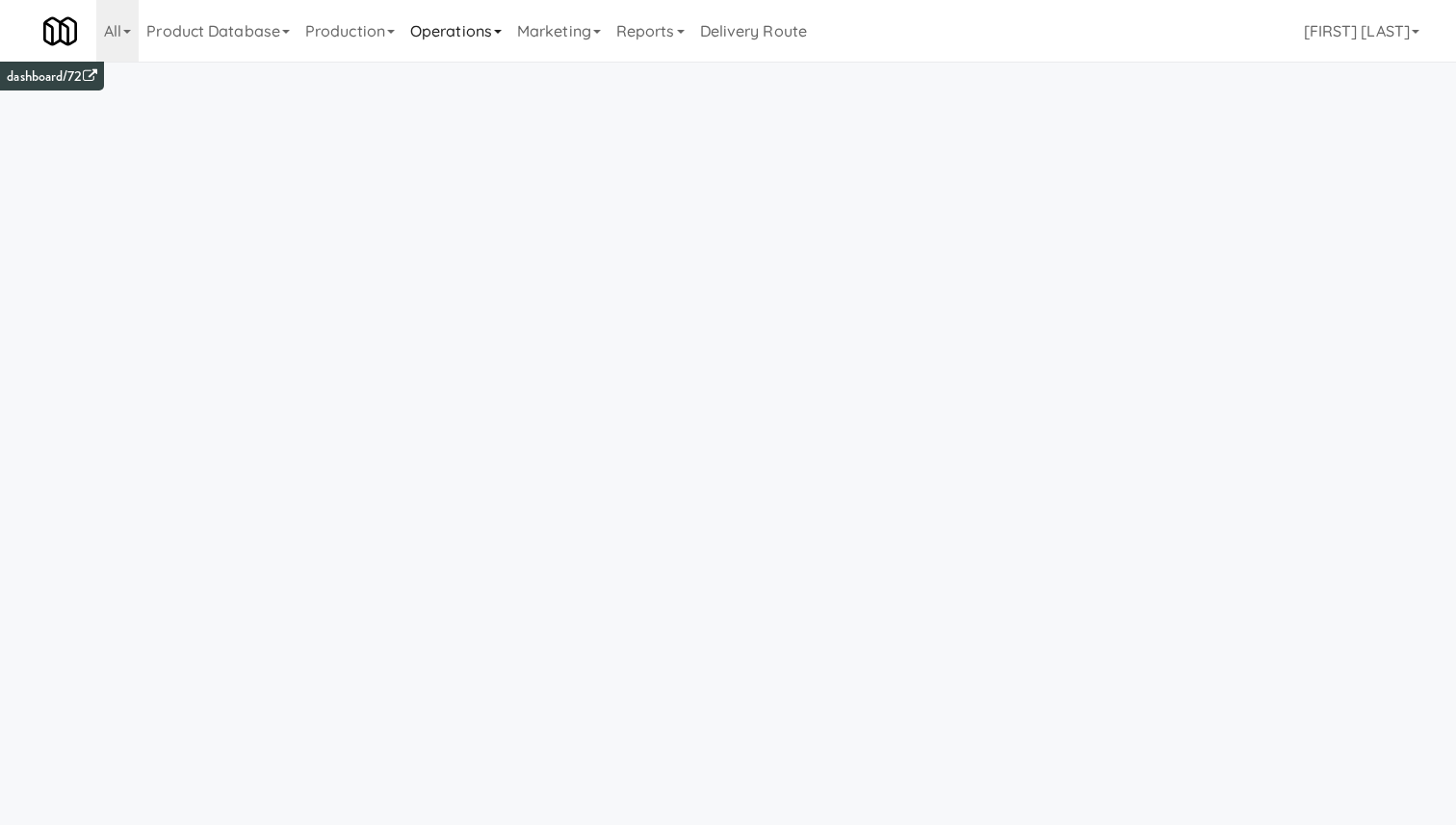 click on "Operations" at bounding box center (455, 31) 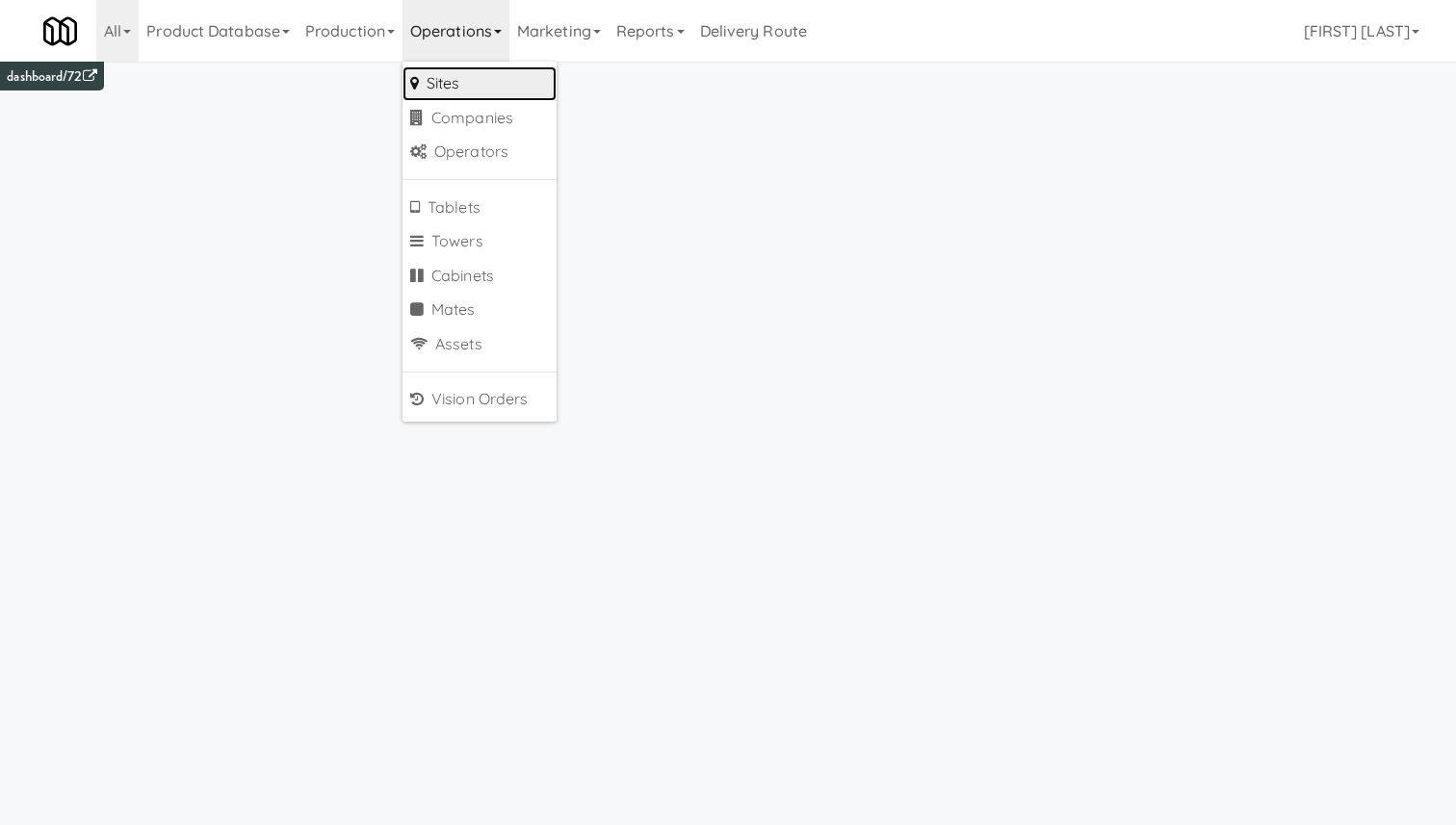 click on "Sites" at bounding box center [480, 84] 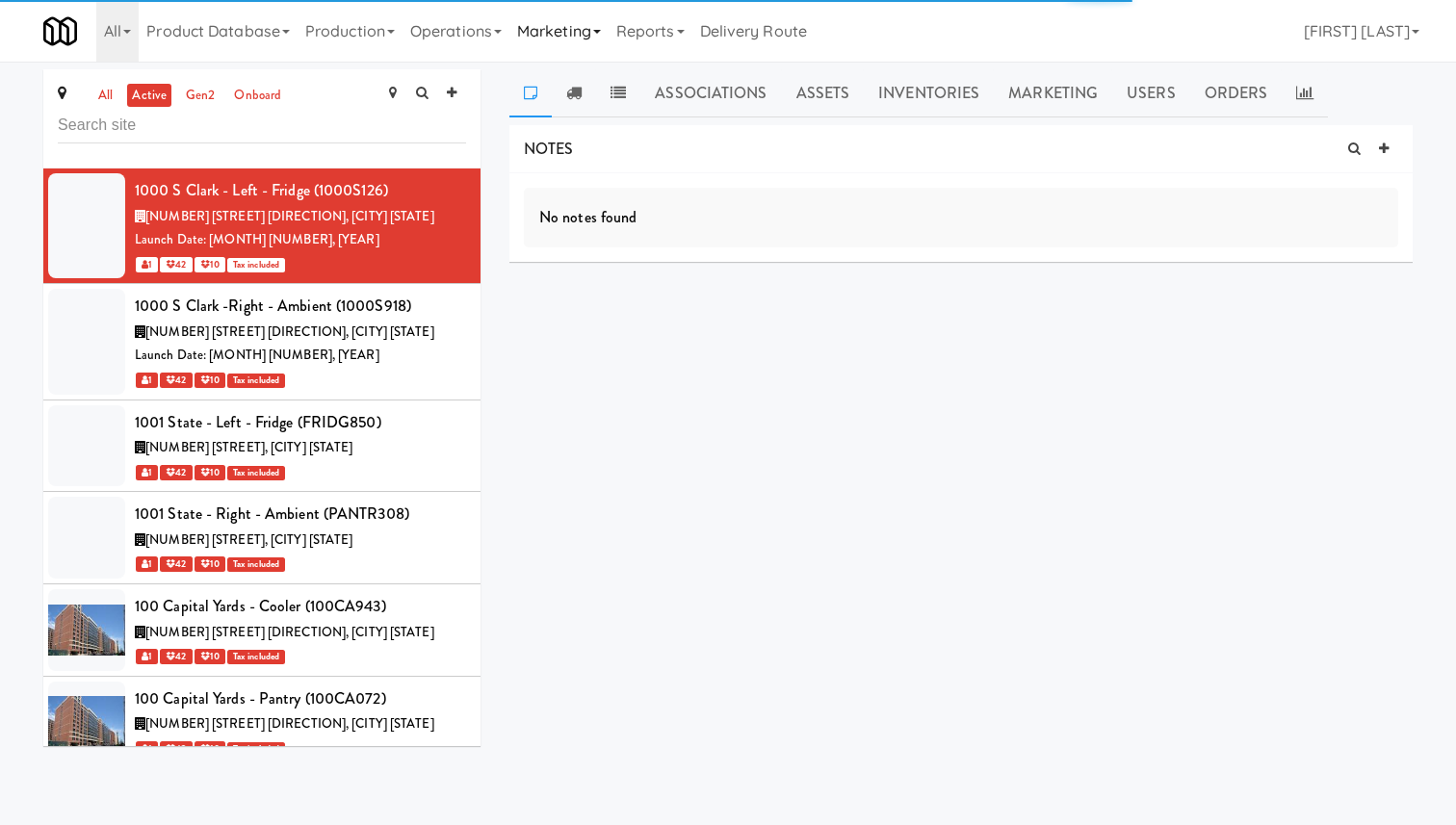 click on "Marketing" at bounding box center [559, 31] 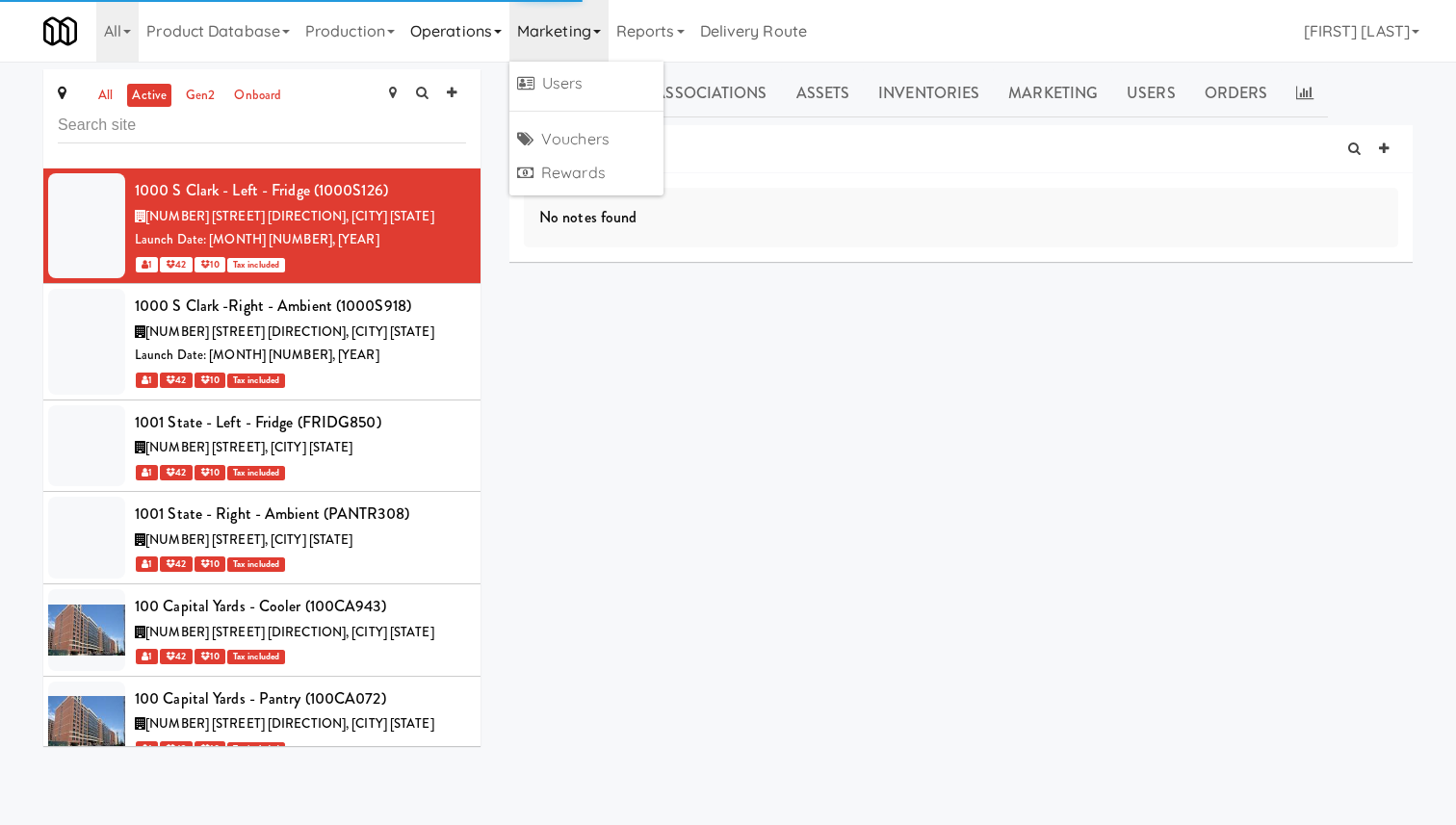 click on "Operations" at bounding box center (455, 31) 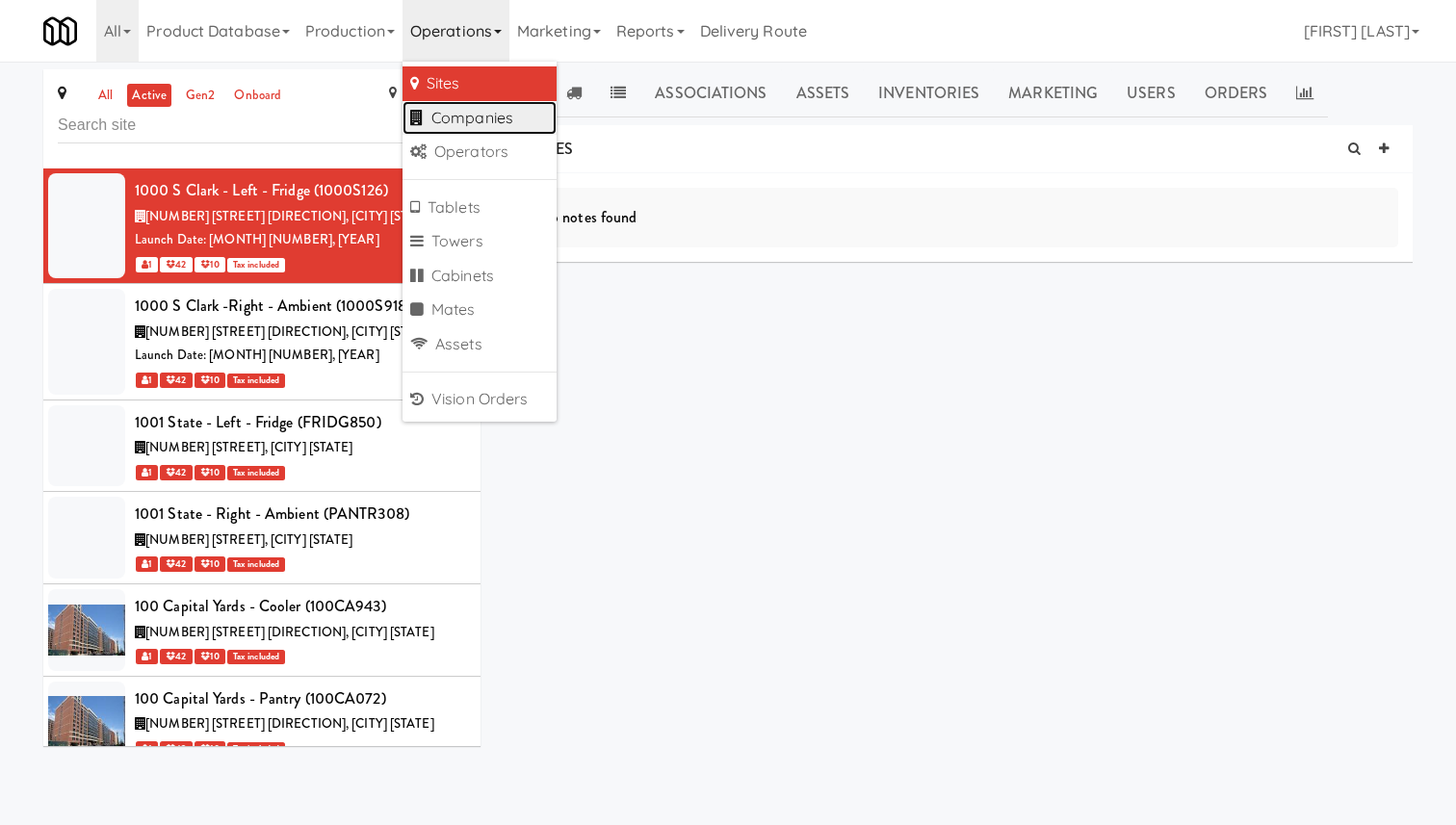 click on "Companies" at bounding box center [480, 118] 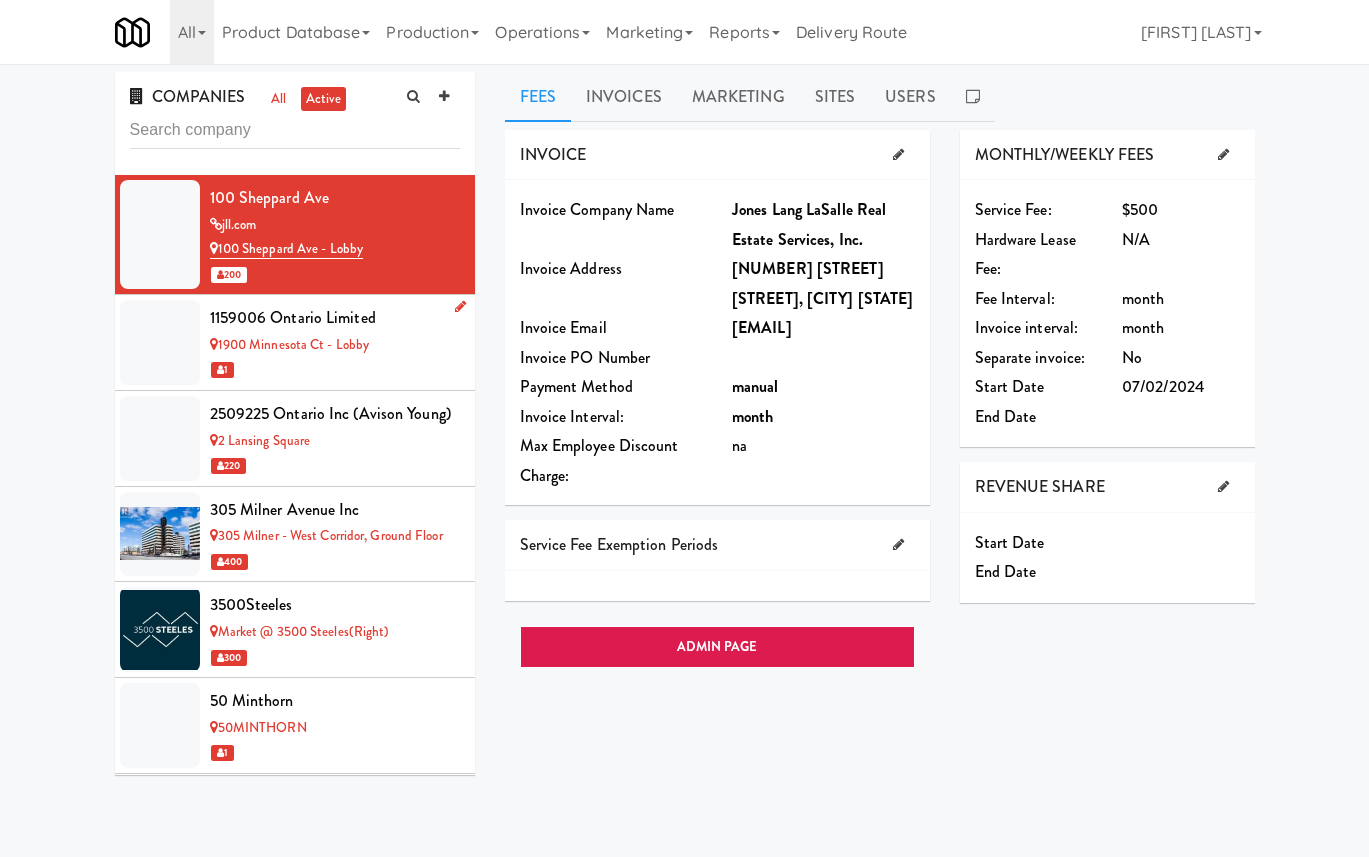 click on "1900 Minnesota Ct - Lobby" at bounding box center [335, 345] 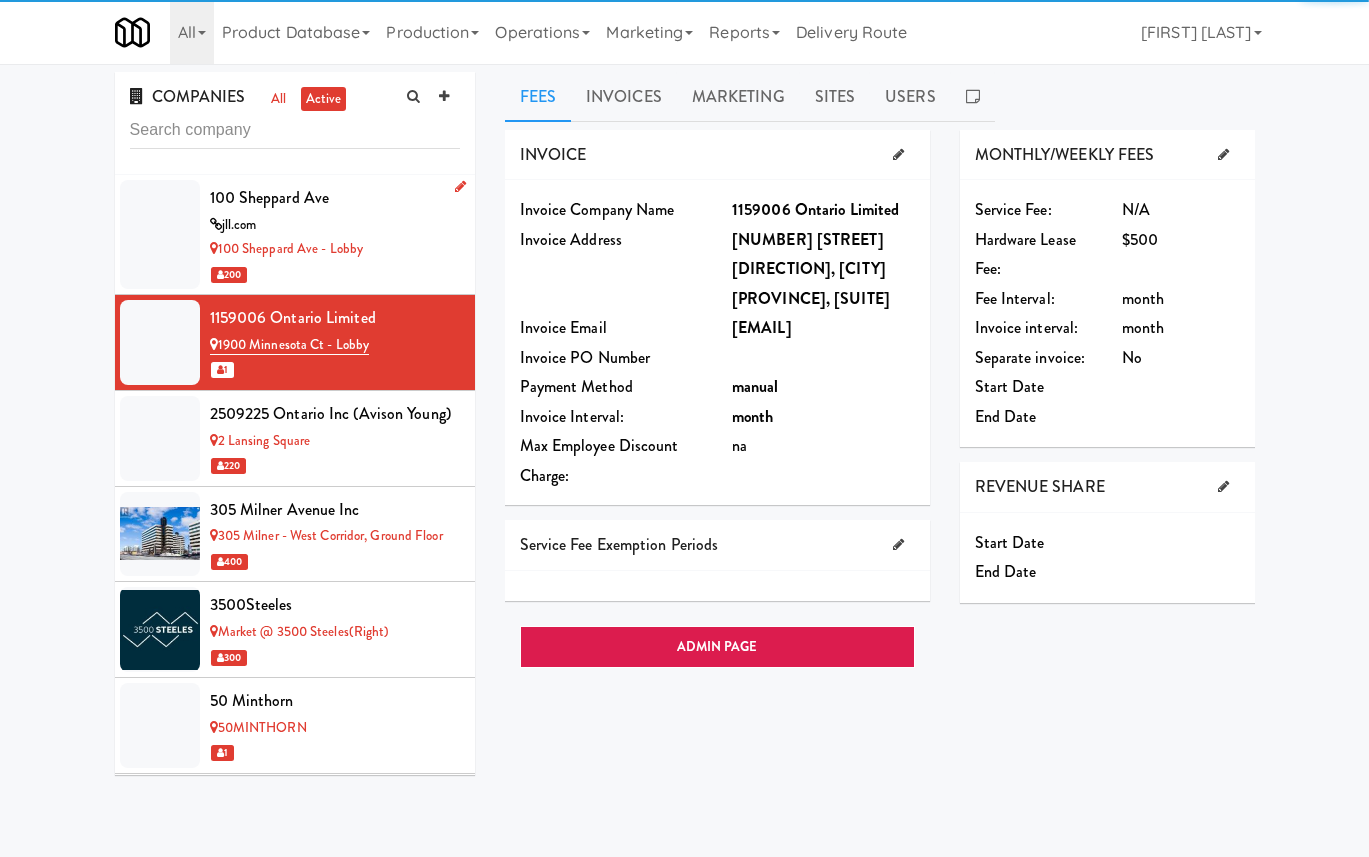click on "jll.com" at bounding box center [335, 225] 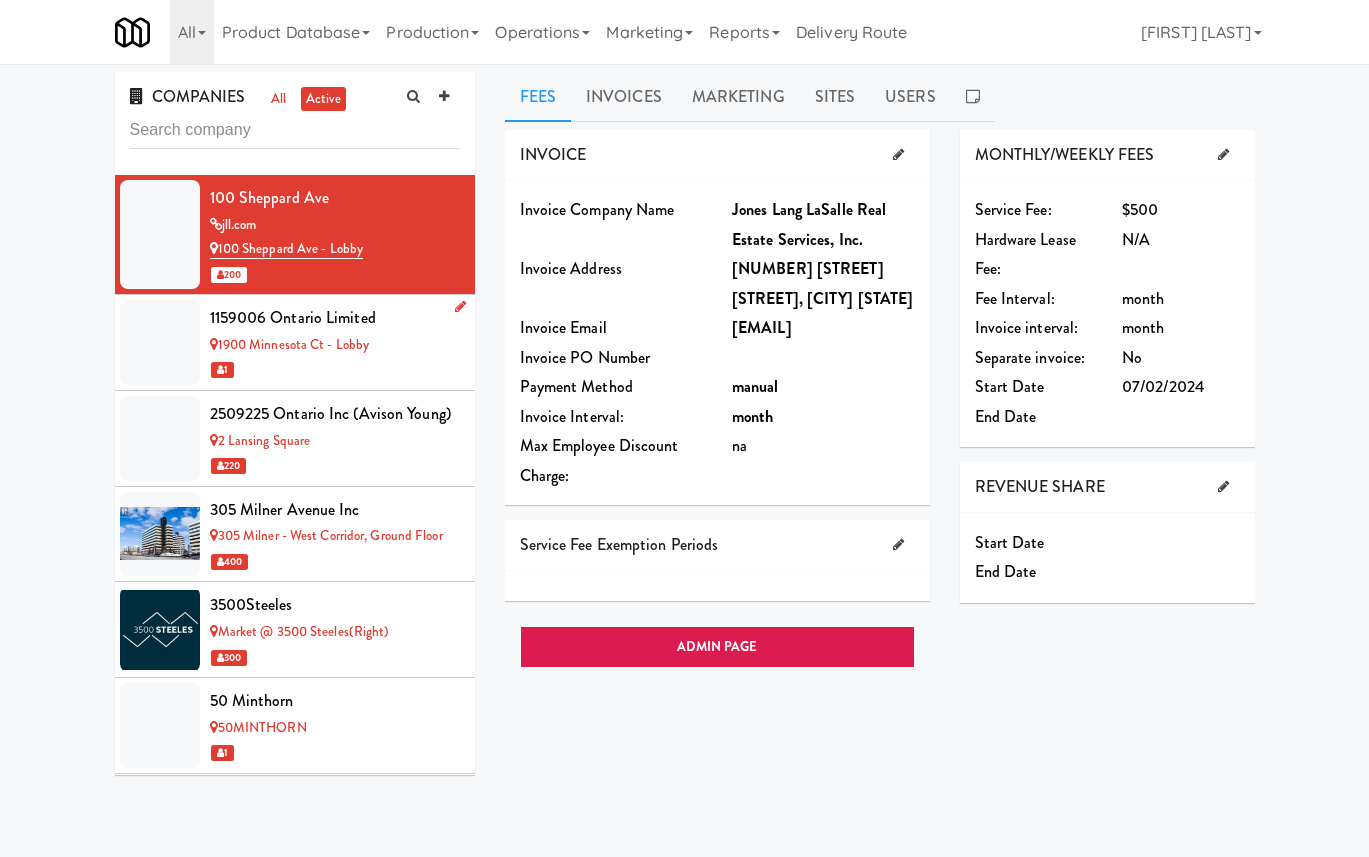 click on "1900 Minnesota Ct - Lobby" at bounding box center (335, 345) 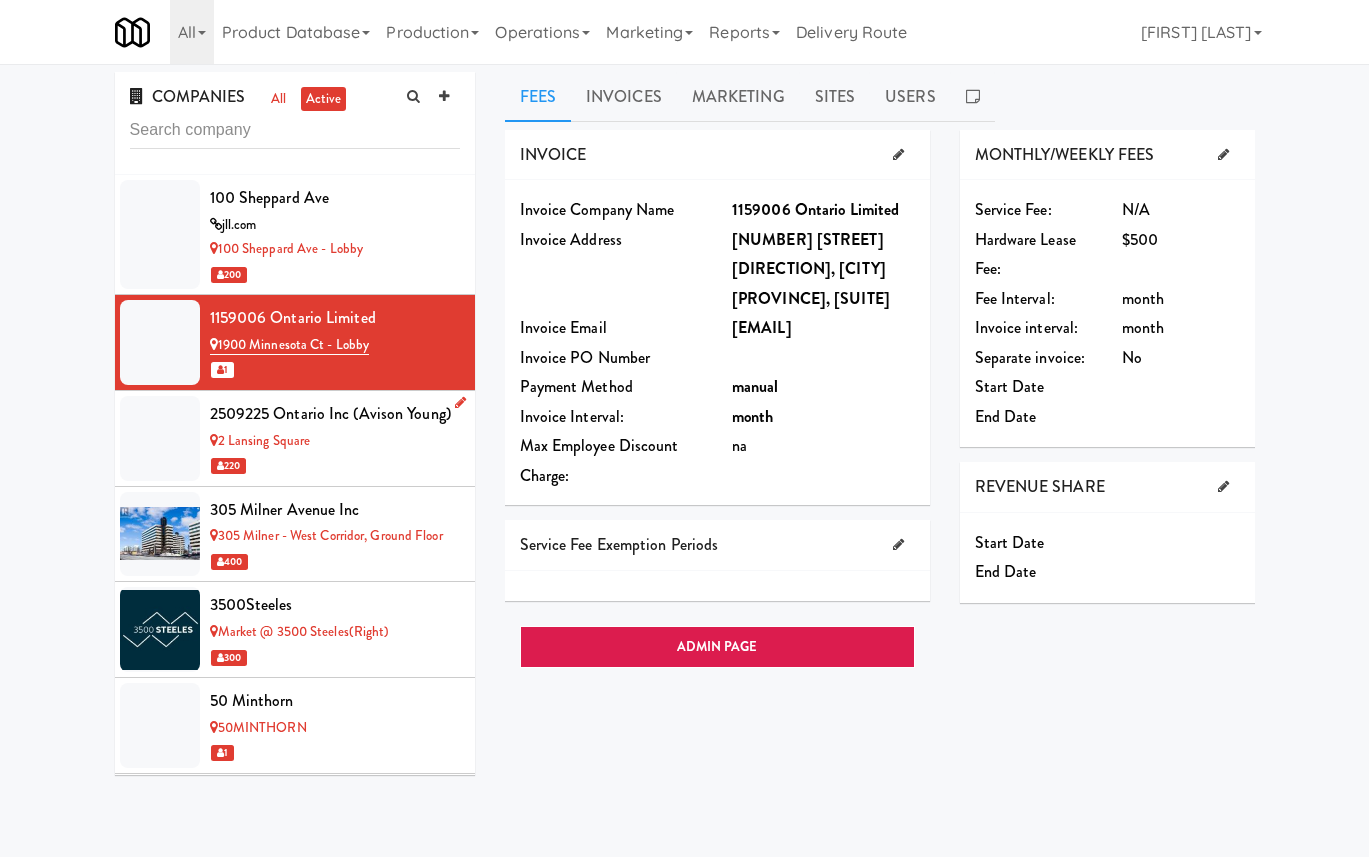 type 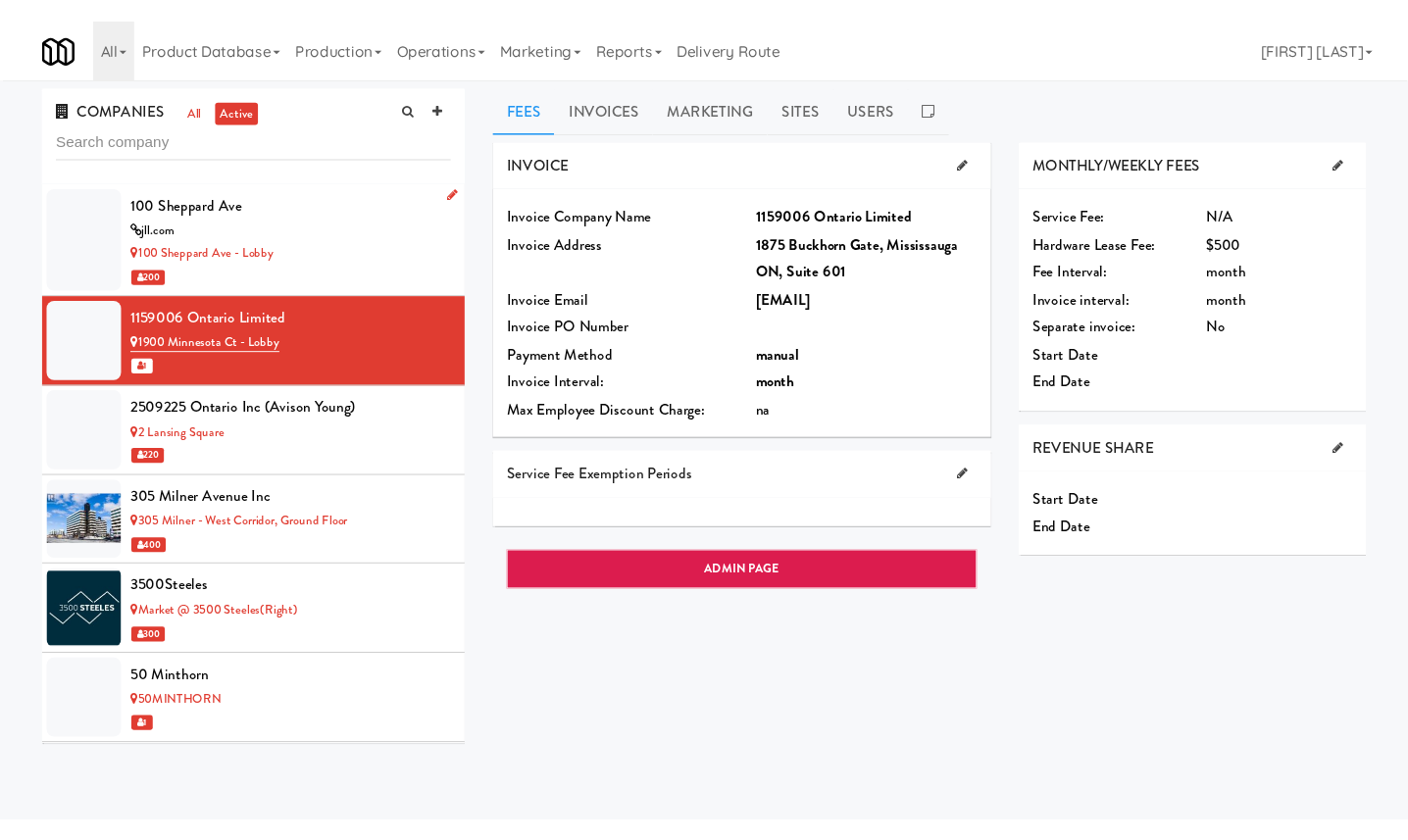 scroll, scrollTop: 0, scrollLeft: 0, axis: both 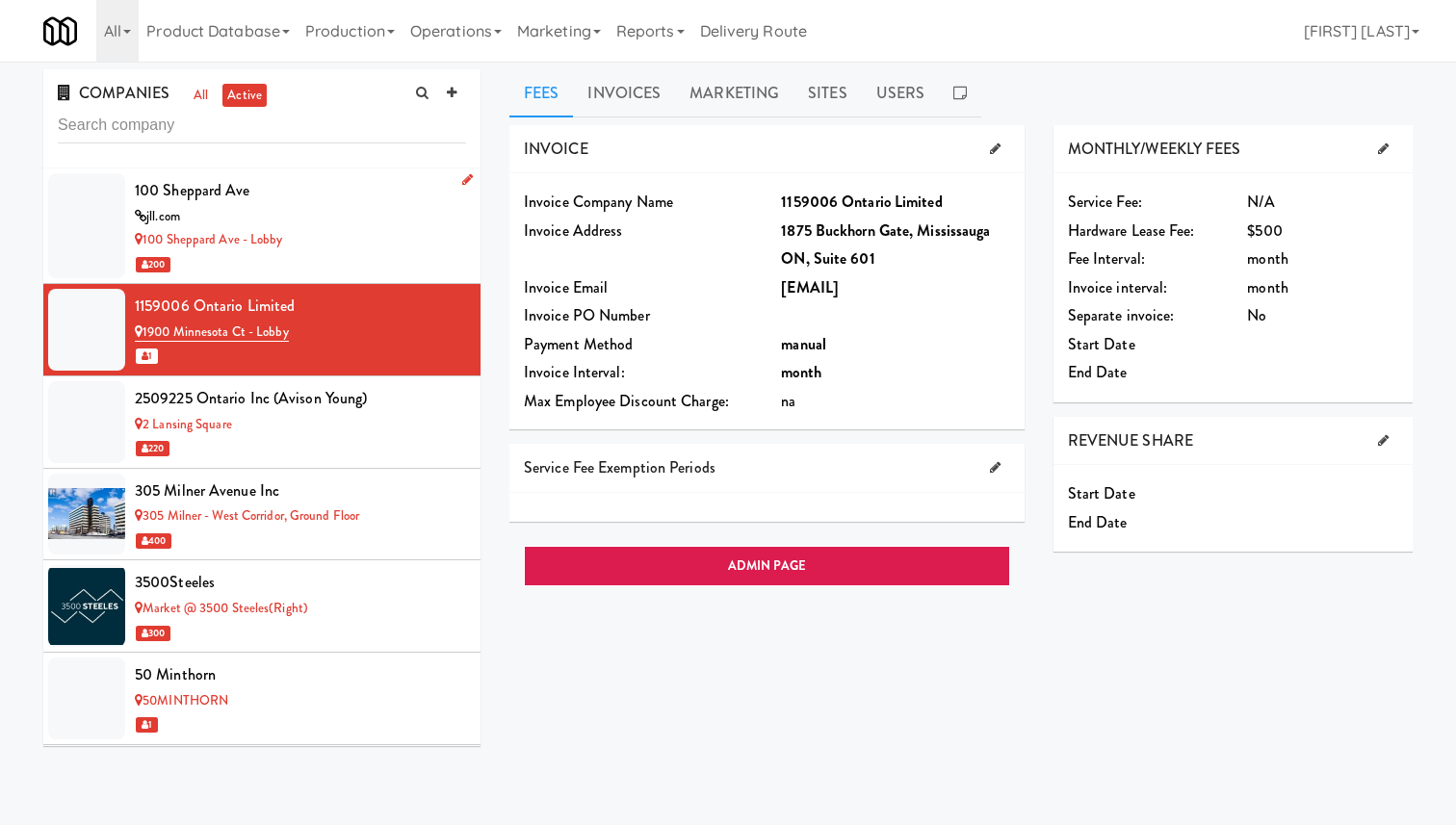 click on "100 Sheppard Ave - Lobby" at bounding box center (300, 240) 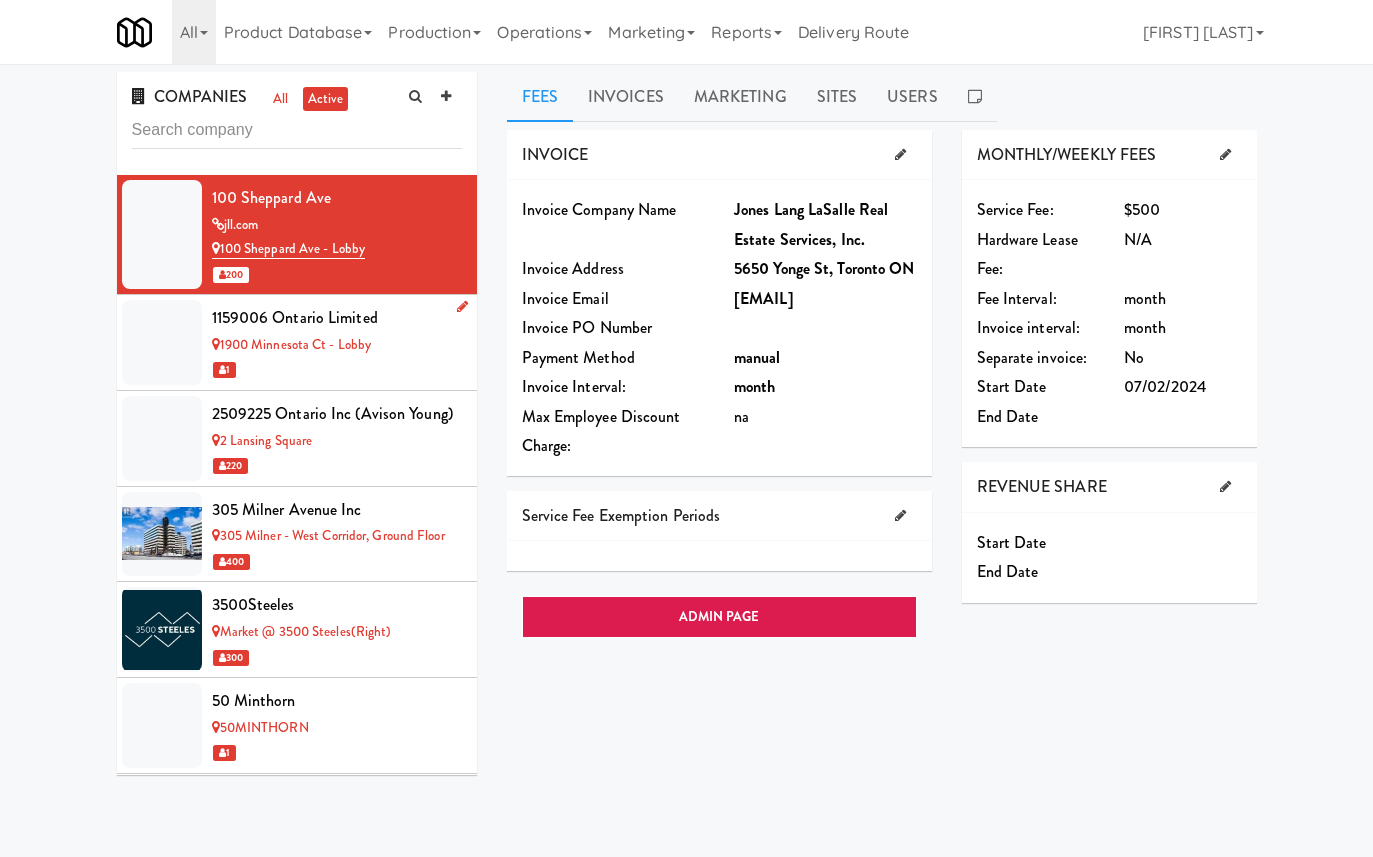 click on "1159006 Ontario Limited" at bounding box center [337, 318] 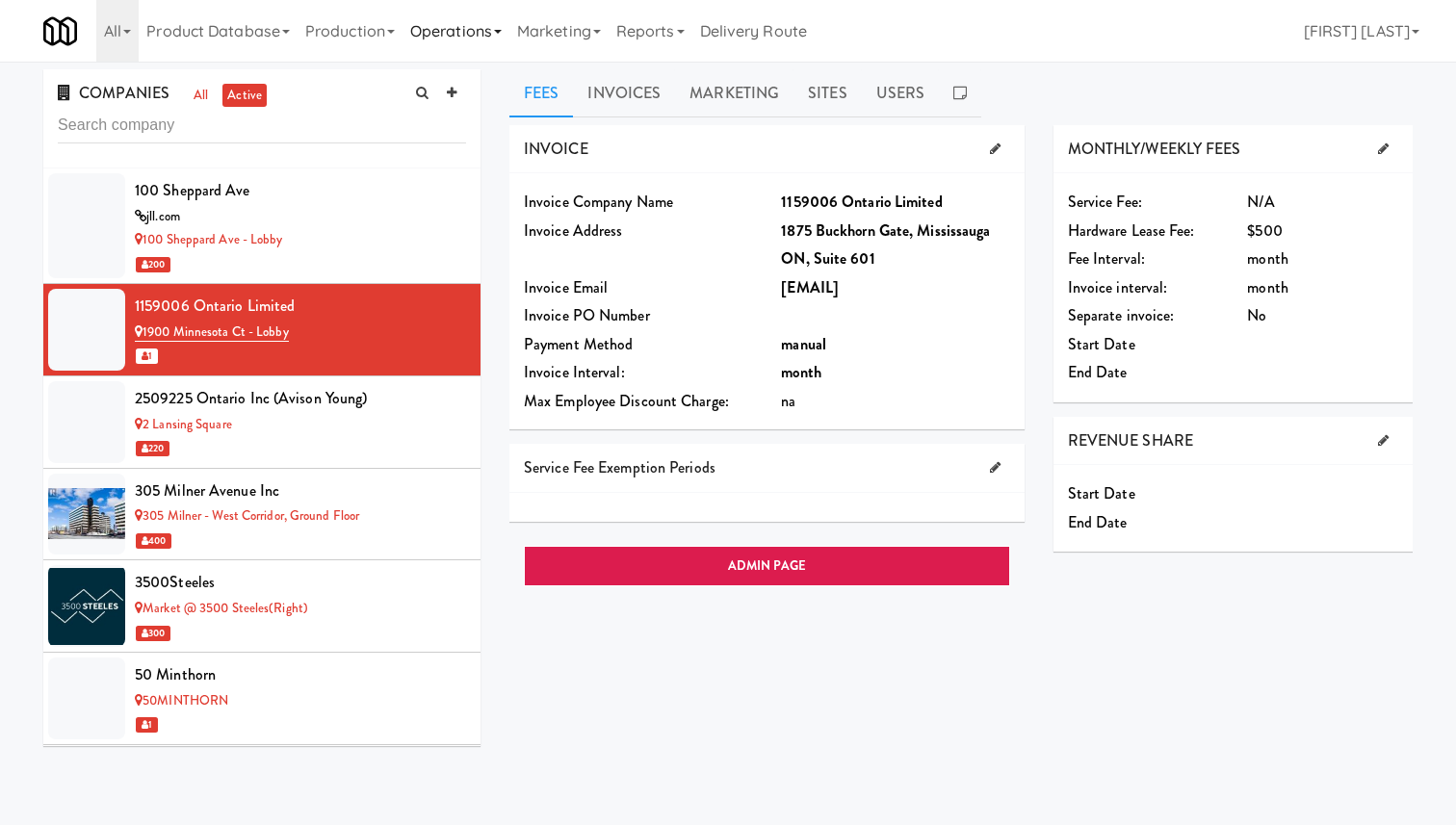 type 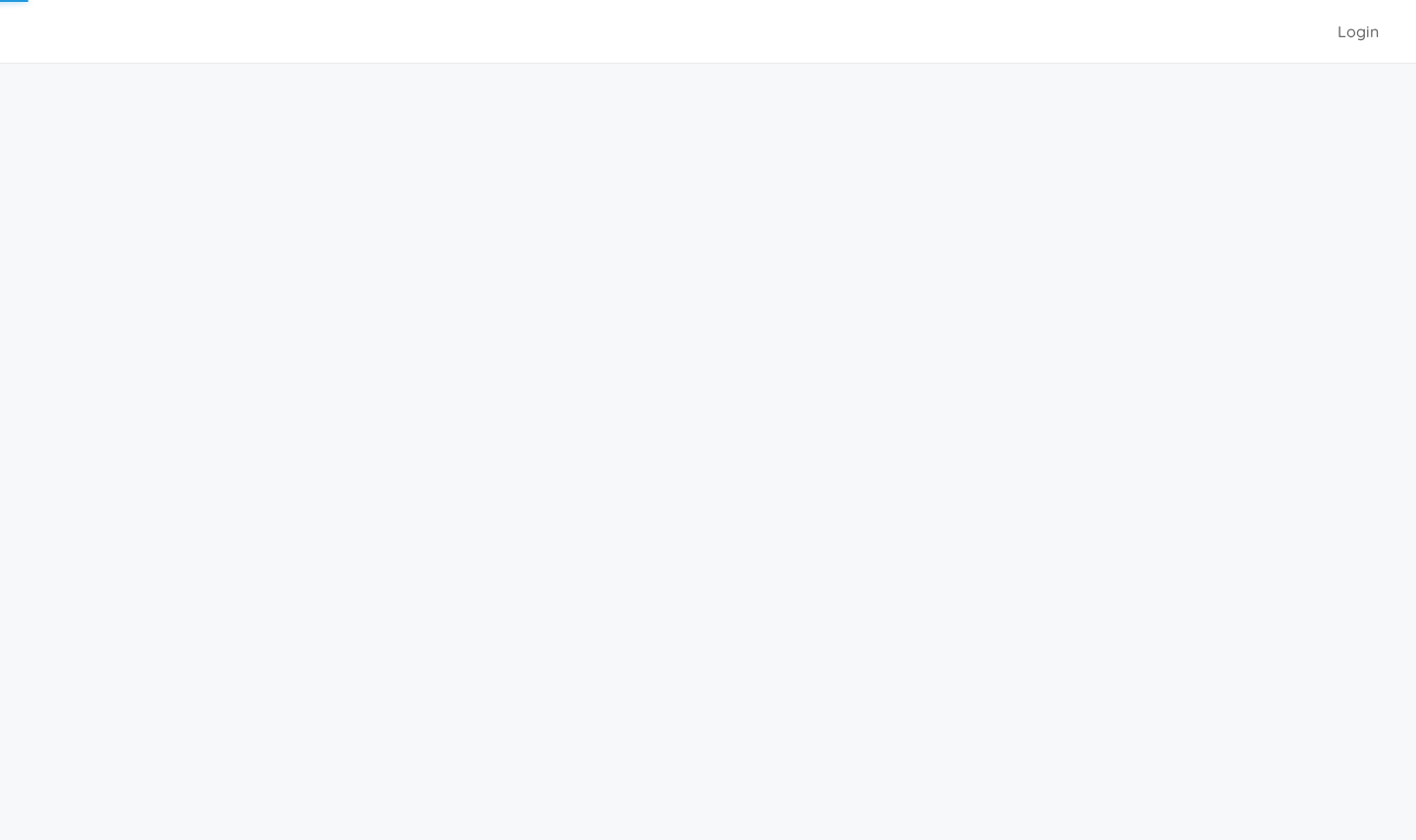 scroll, scrollTop: 0, scrollLeft: 0, axis: both 